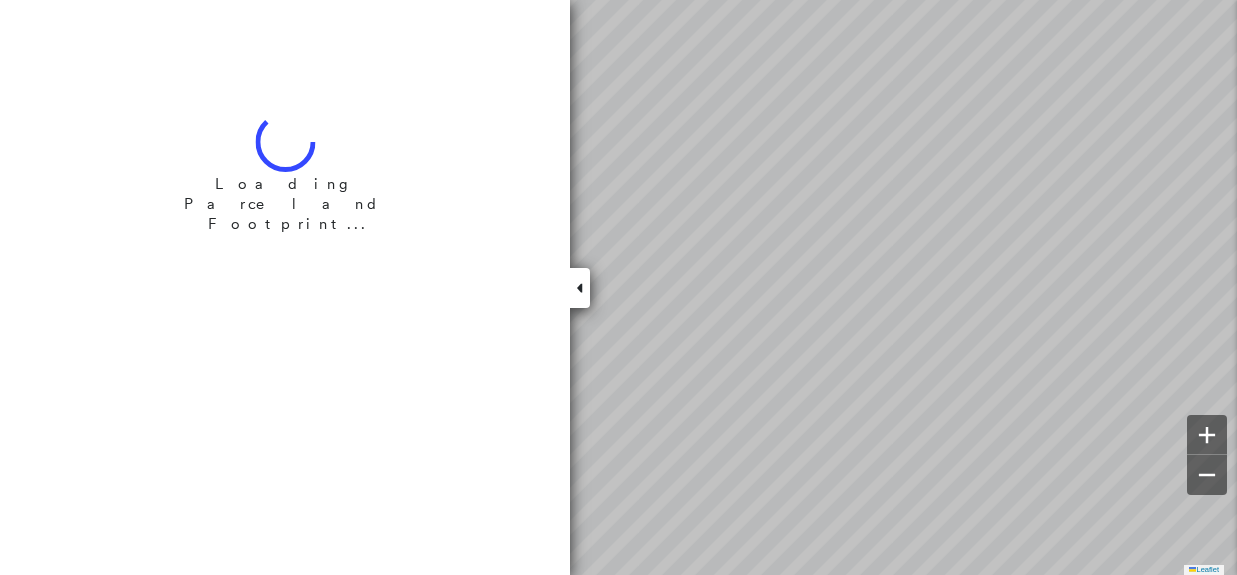 scroll, scrollTop: 0, scrollLeft: 0, axis: both 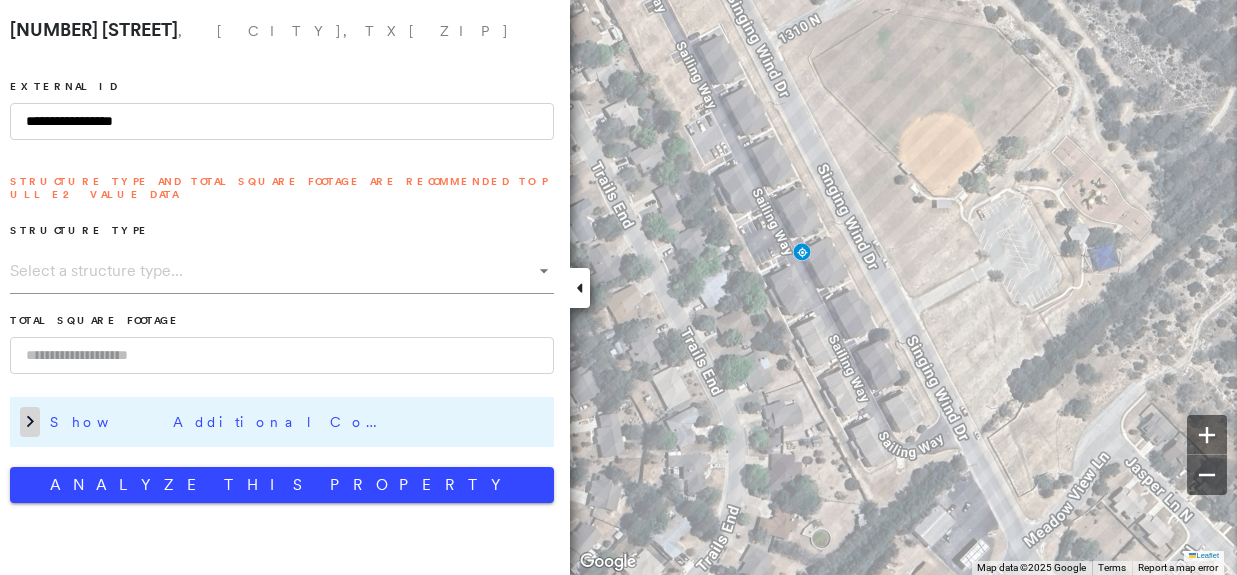 click 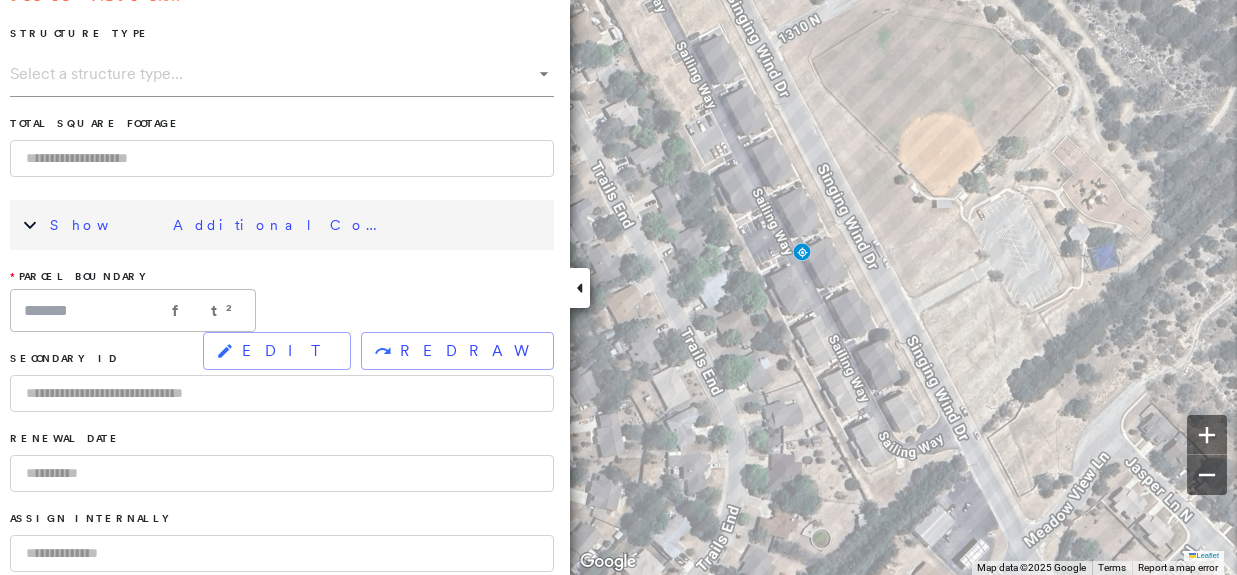 scroll, scrollTop: 200, scrollLeft: 0, axis: vertical 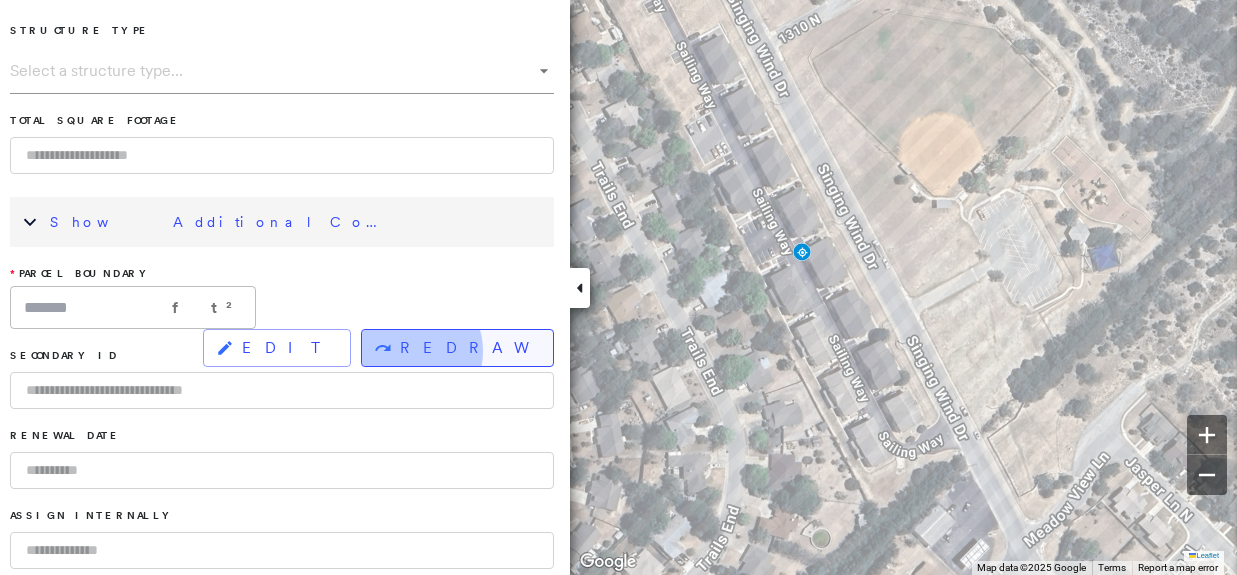 click on "REDRAW" at bounding box center [468, 348] 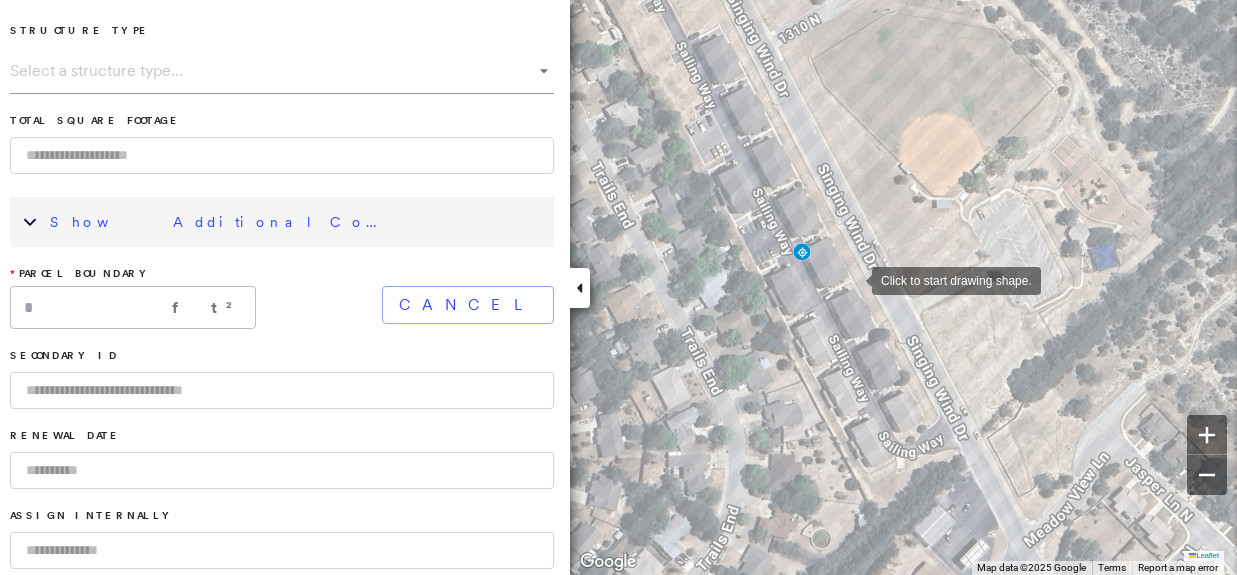 click at bounding box center (852, 279) 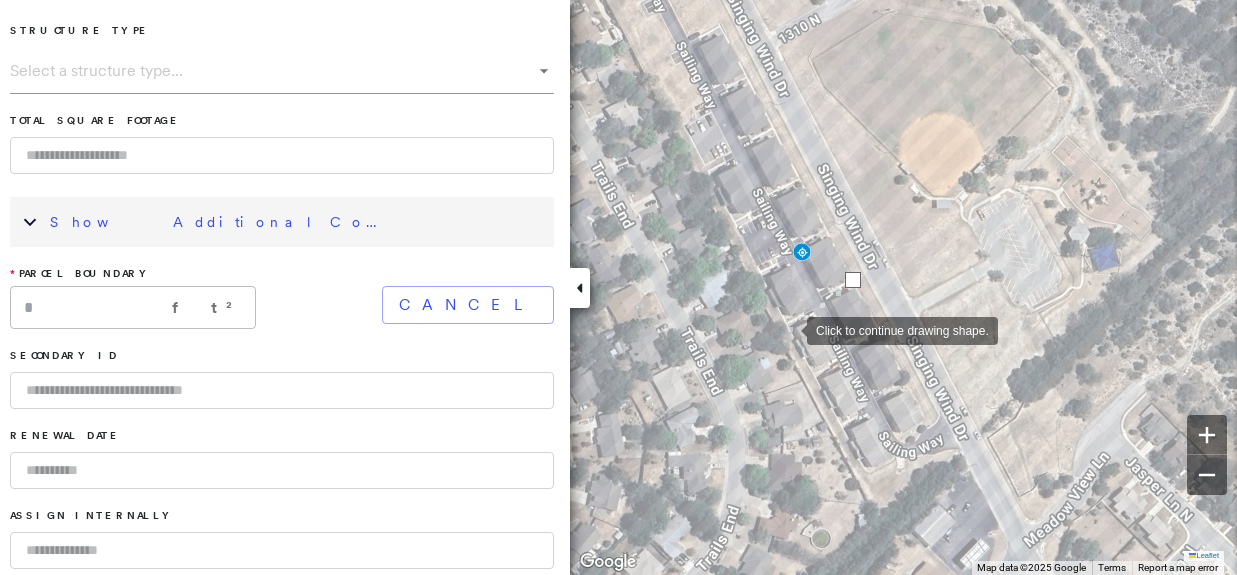 click at bounding box center (787, 329) 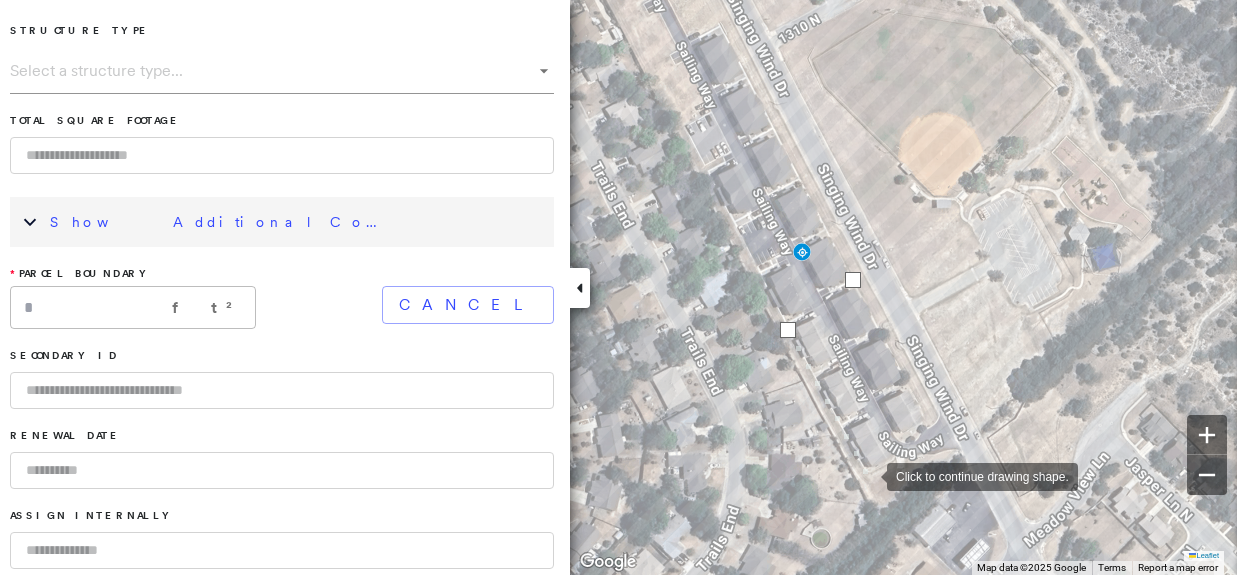 click at bounding box center [867, 475] 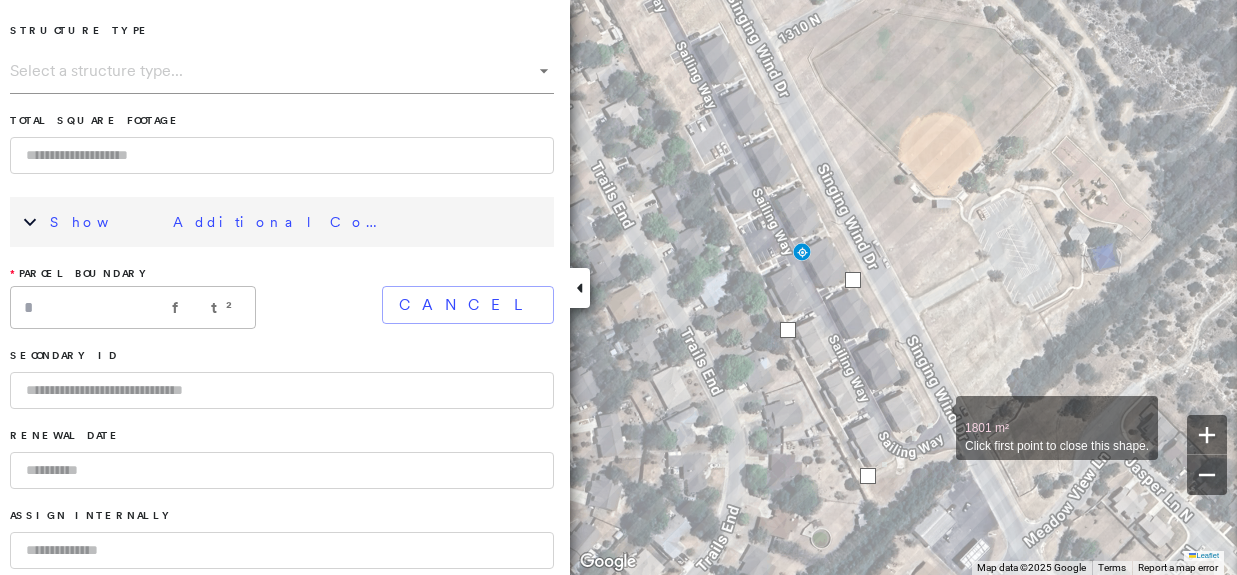 click at bounding box center [936, 417] 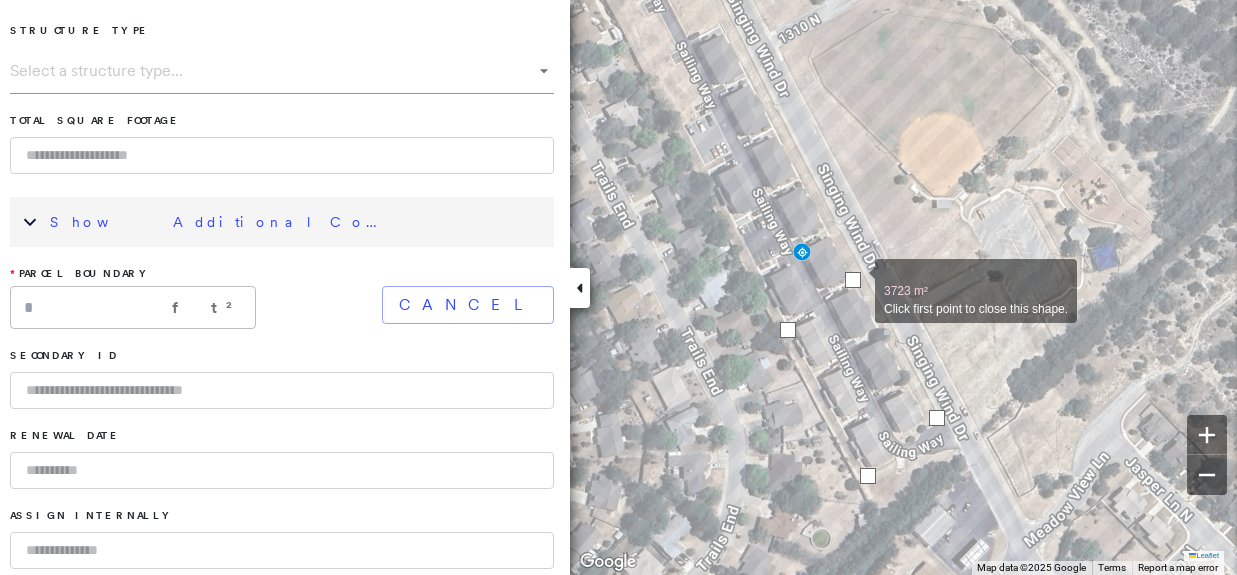 click at bounding box center (853, 280) 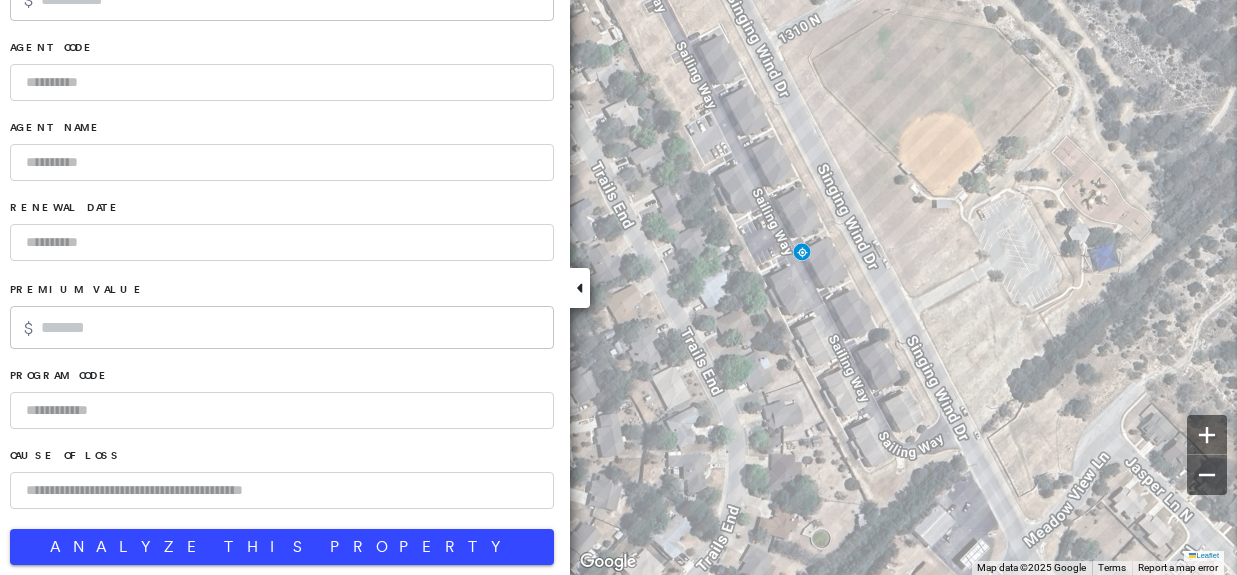 scroll, scrollTop: 1380, scrollLeft: 0, axis: vertical 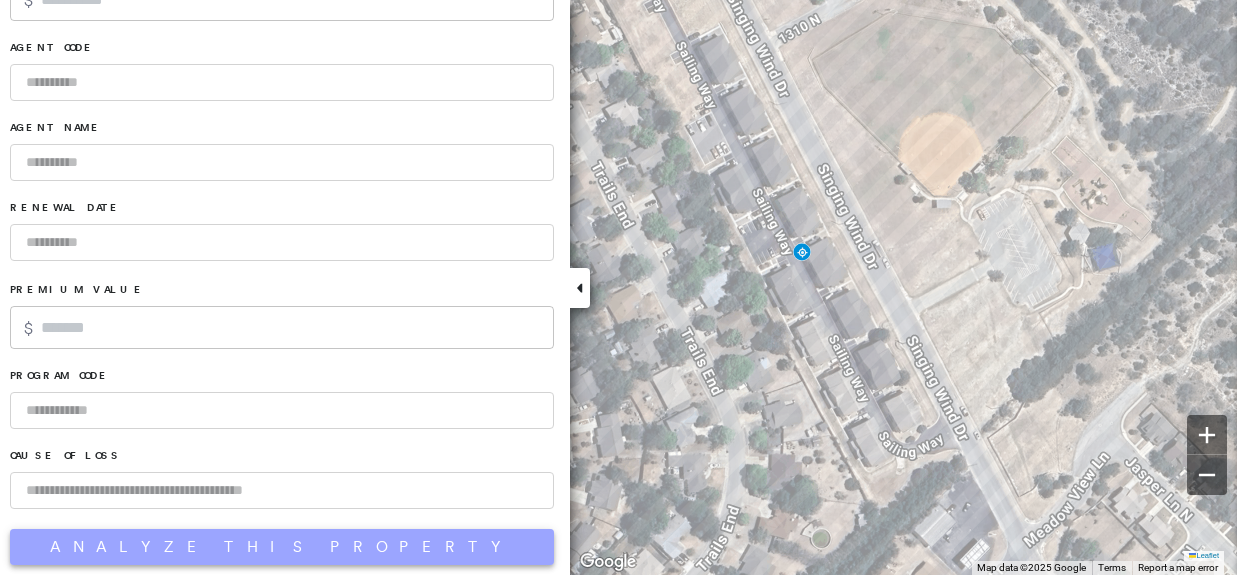 click on "Analyze This Property" at bounding box center (282, 547) 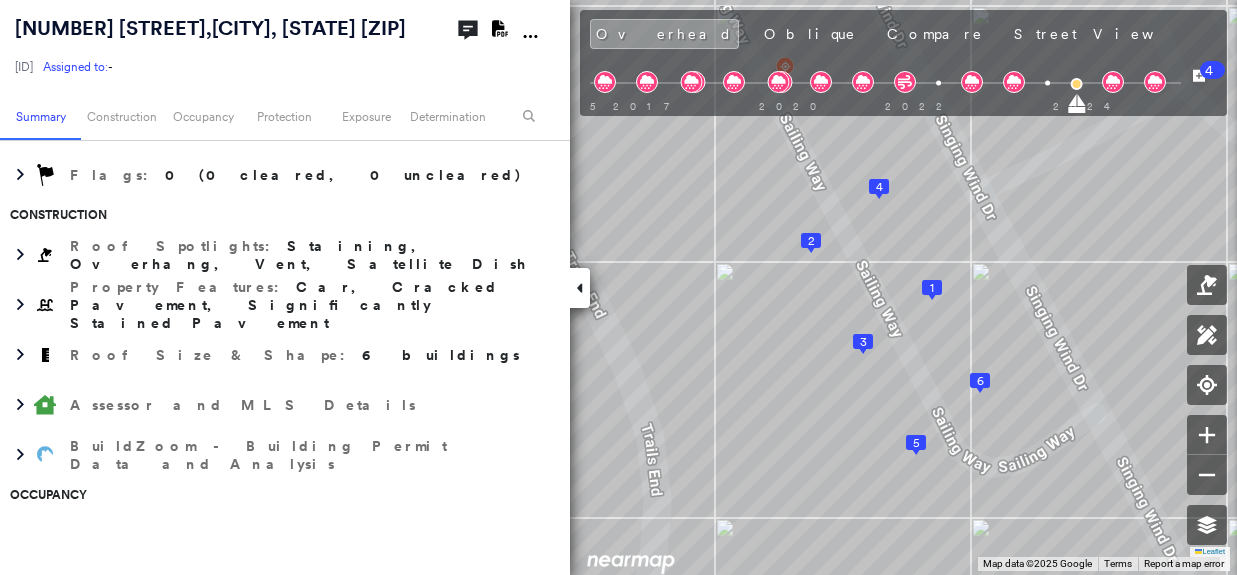 scroll, scrollTop: 400, scrollLeft: 0, axis: vertical 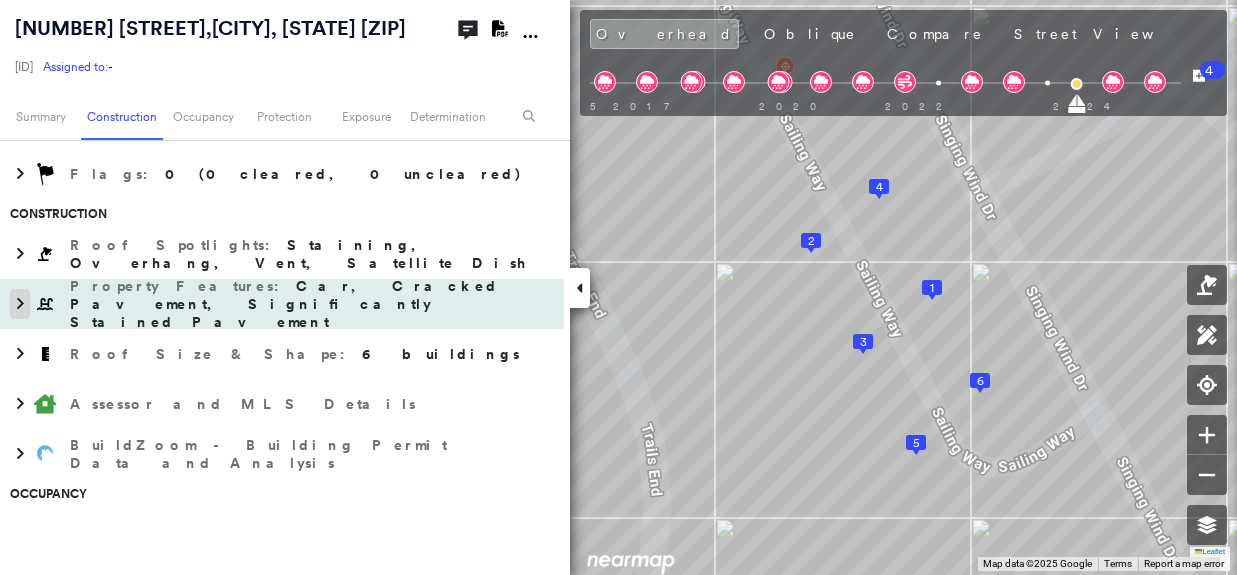 click at bounding box center [20, 304] 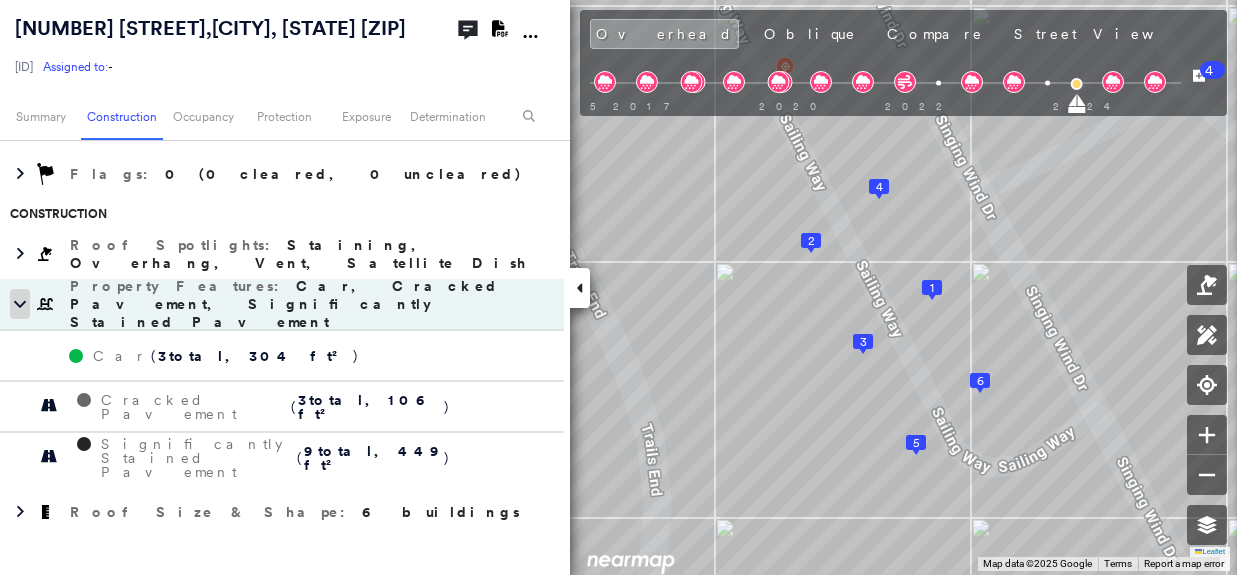 click at bounding box center [20, 304] 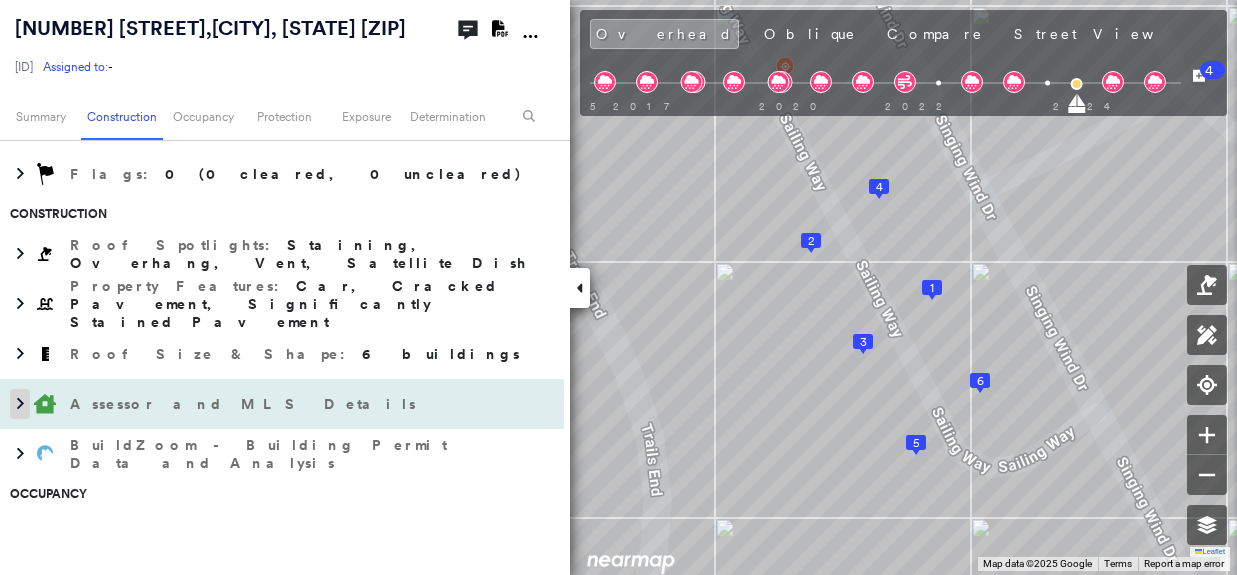 click 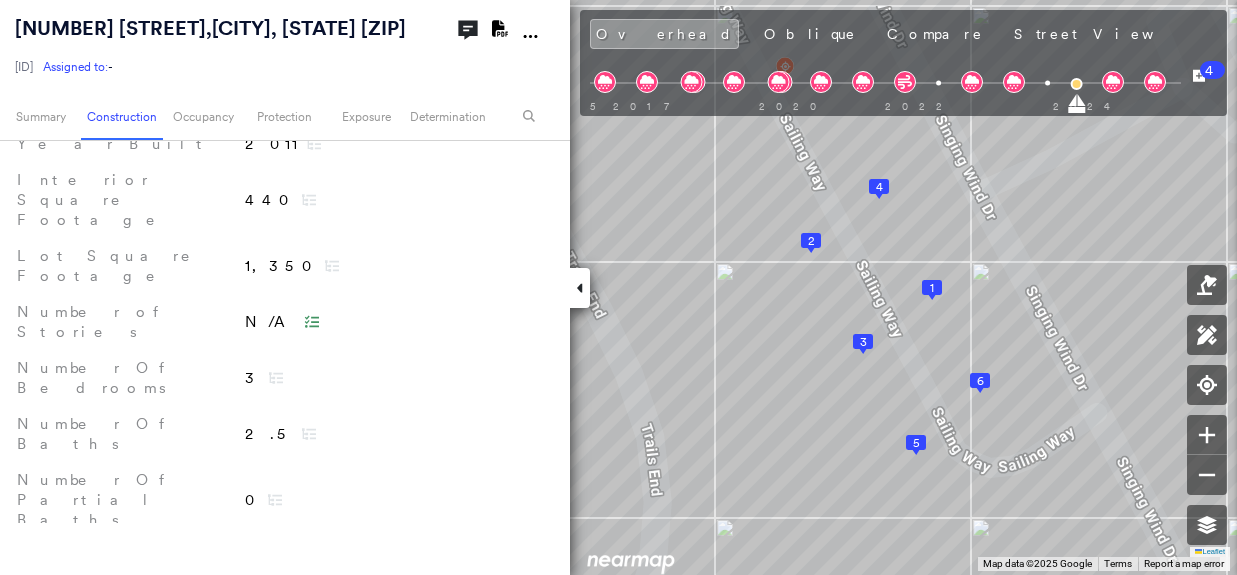 scroll, scrollTop: 700, scrollLeft: 0, axis: vertical 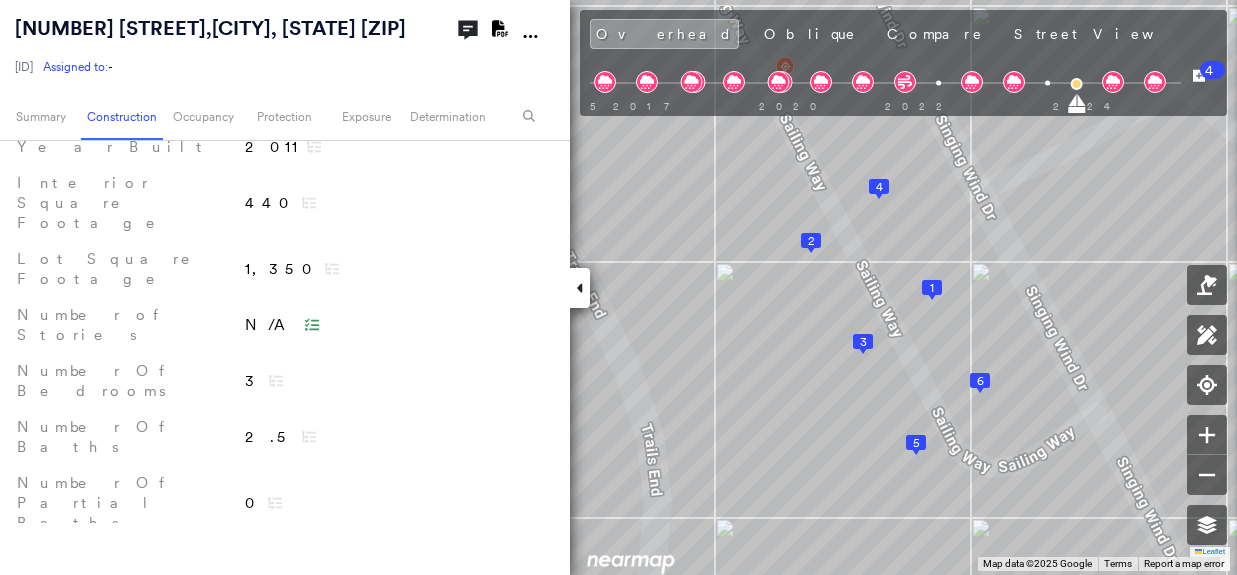 click 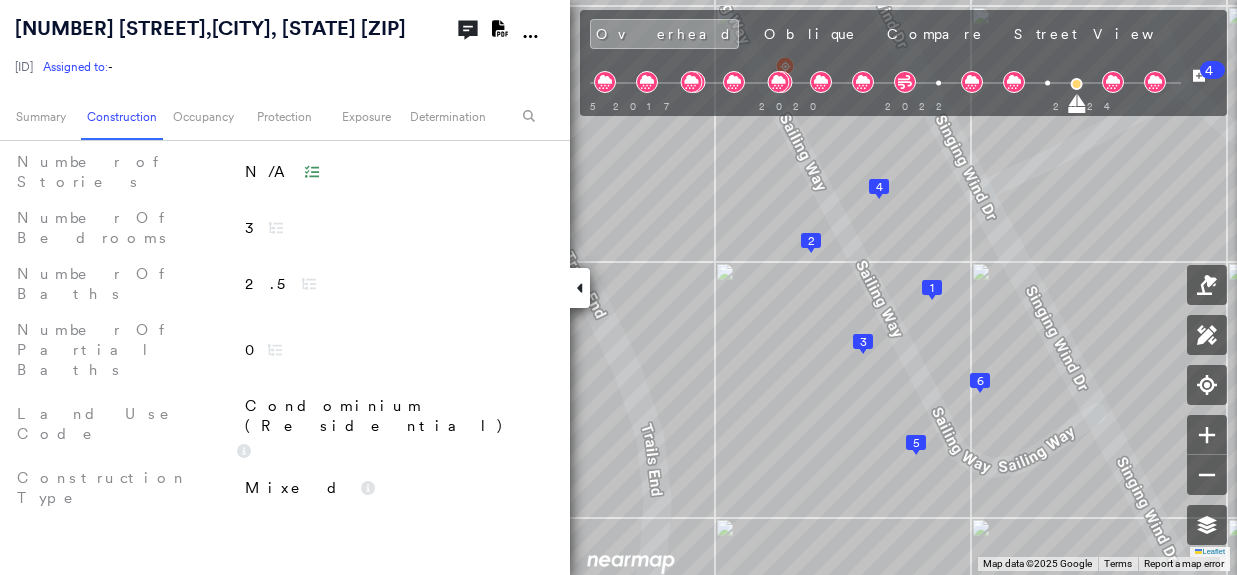 scroll, scrollTop: 900, scrollLeft: 0, axis: vertical 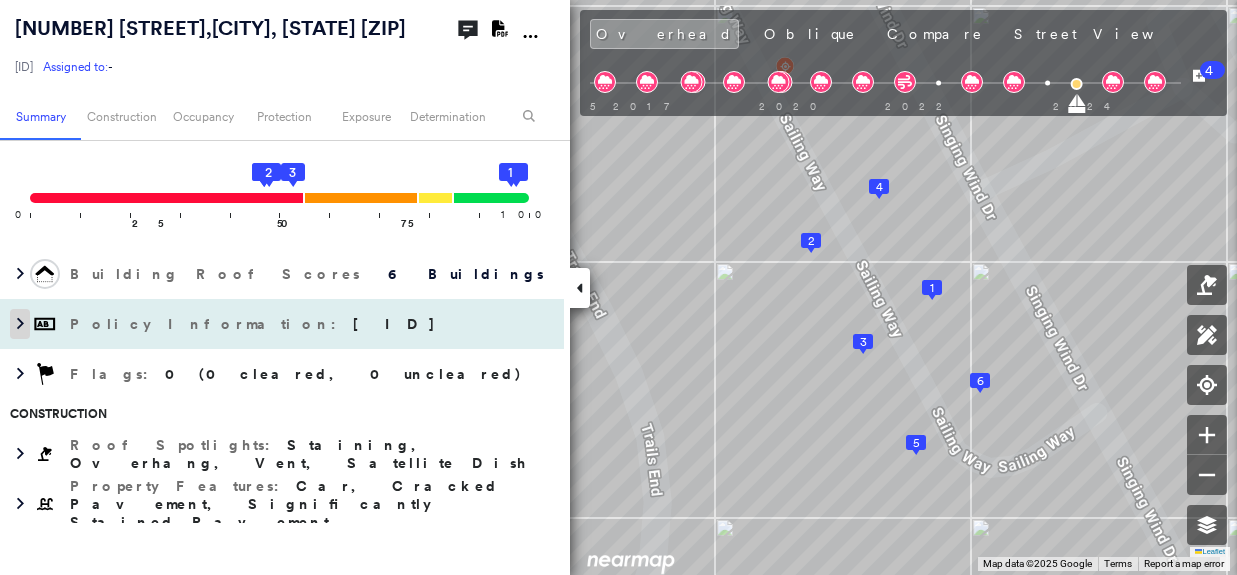 click at bounding box center (20, 324) 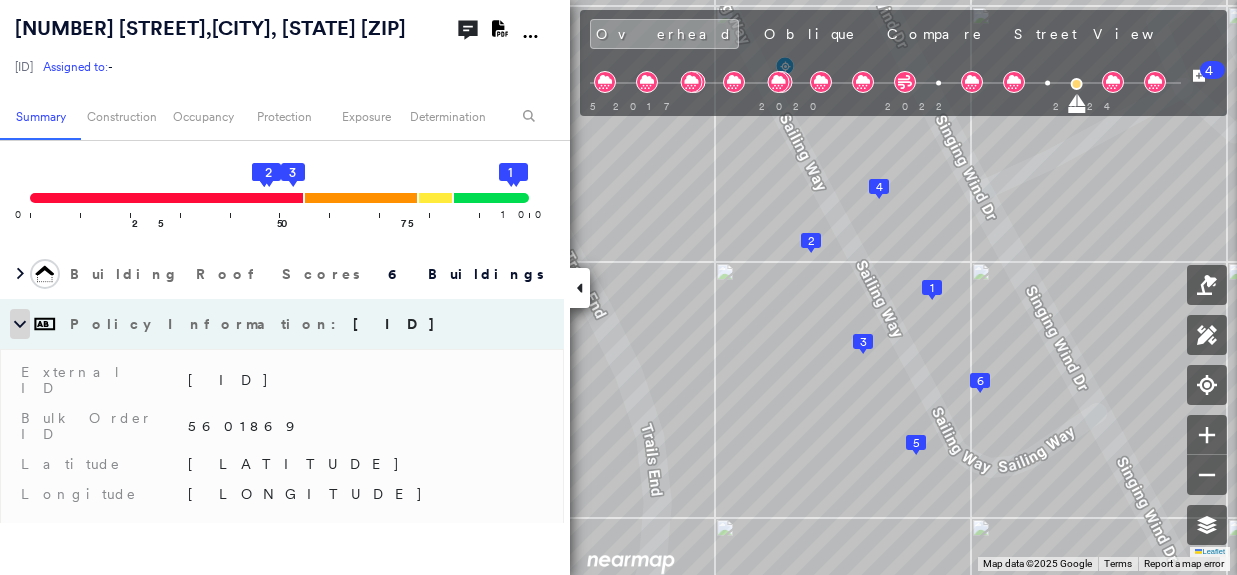 click at bounding box center (20, 324) 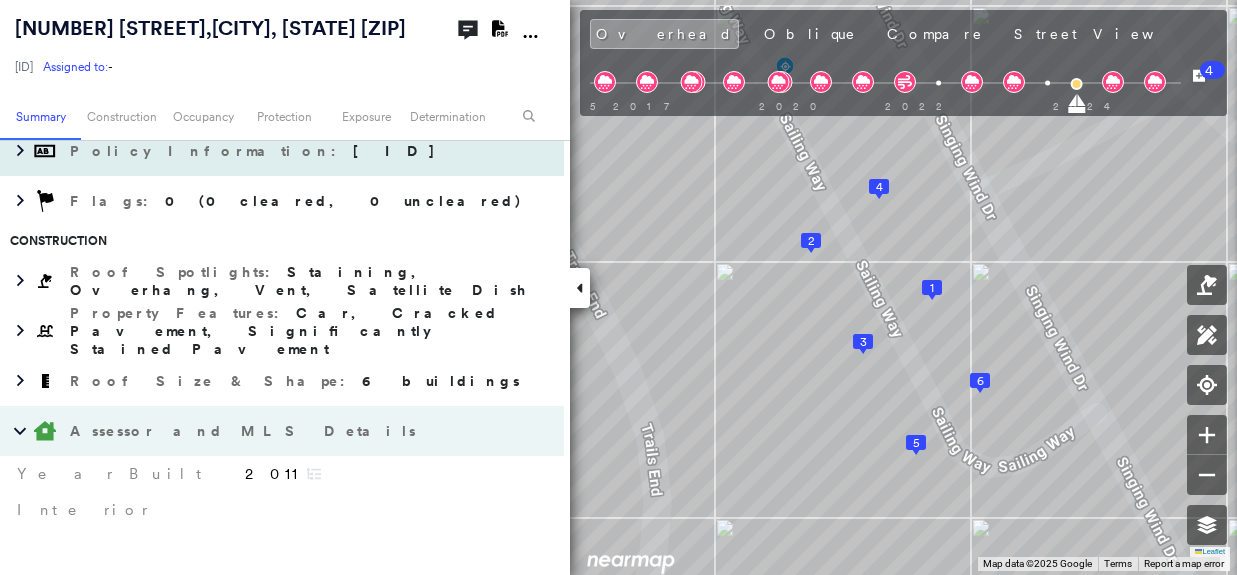 scroll, scrollTop: 400, scrollLeft: 0, axis: vertical 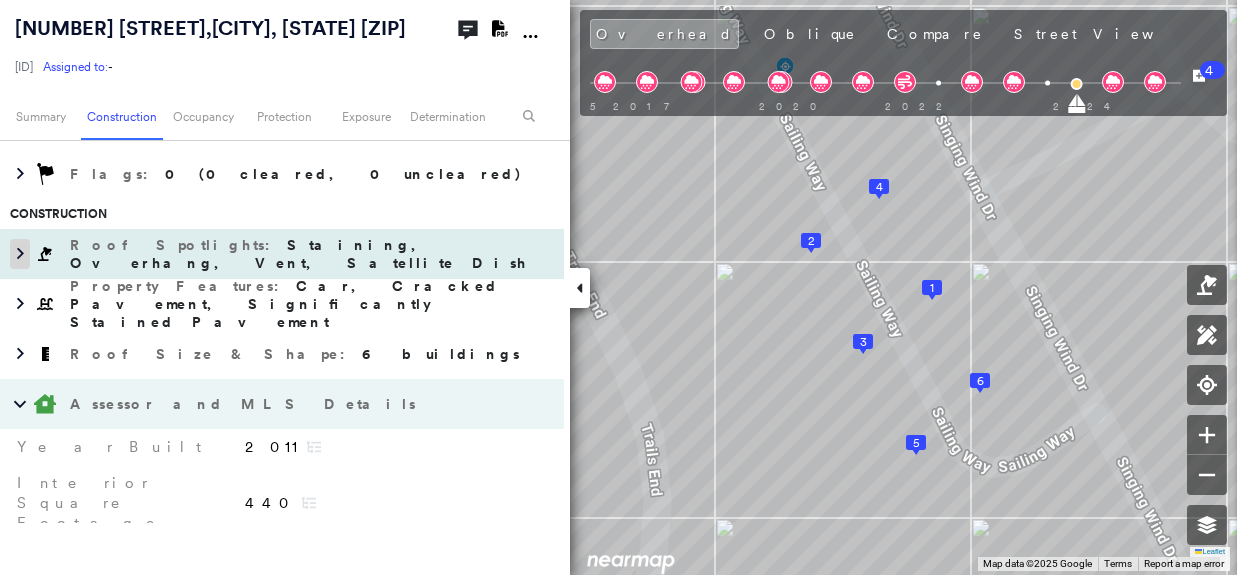 click at bounding box center [20, 254] 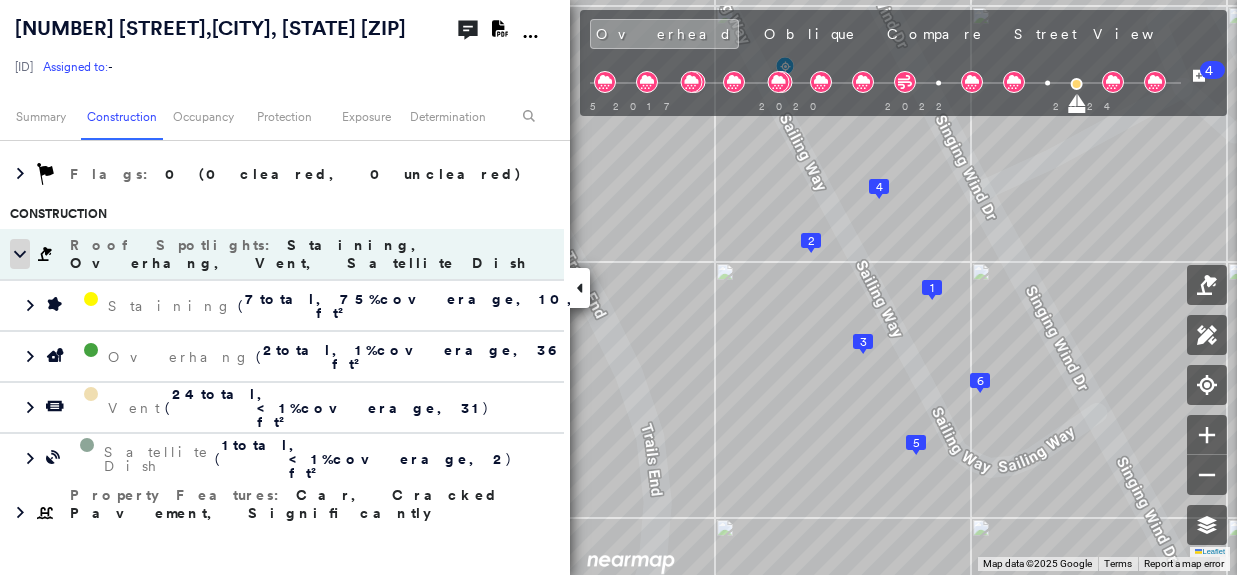 click at bounding box center (20, 254) 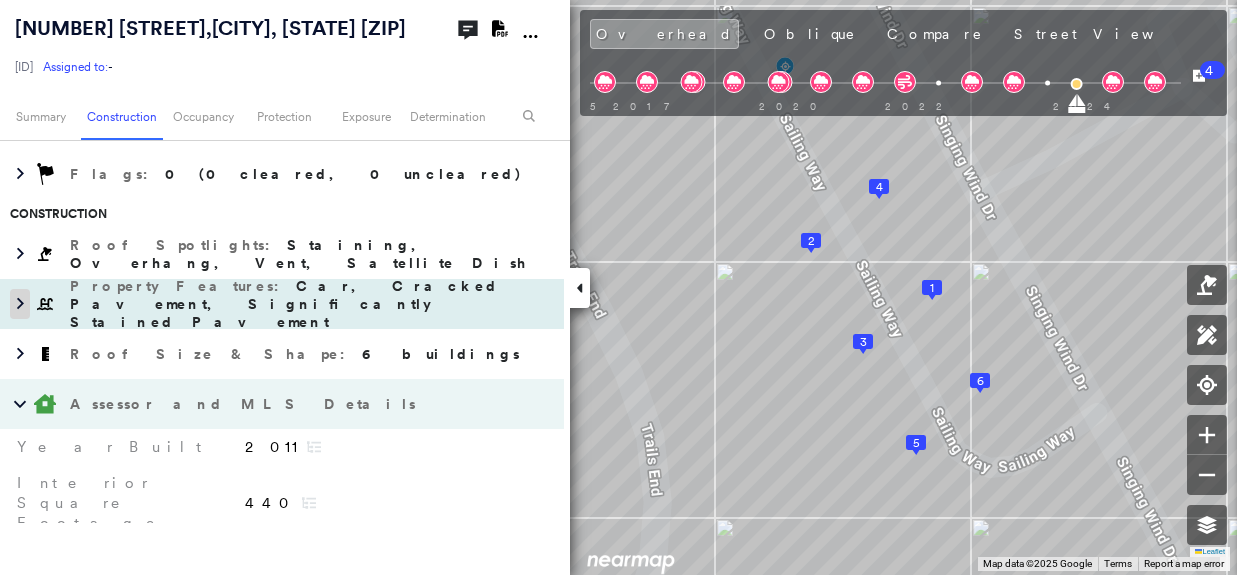 click at bounding box center (20, 304) 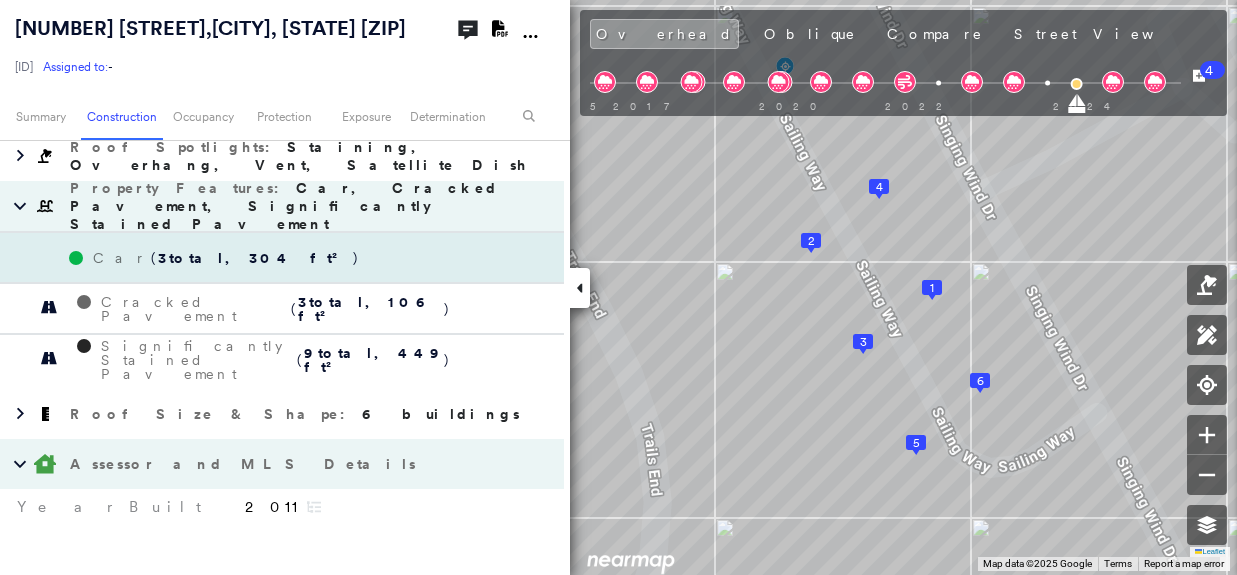 scroll, scrollTop: 500, scrollLeft: 0, axis: vertical 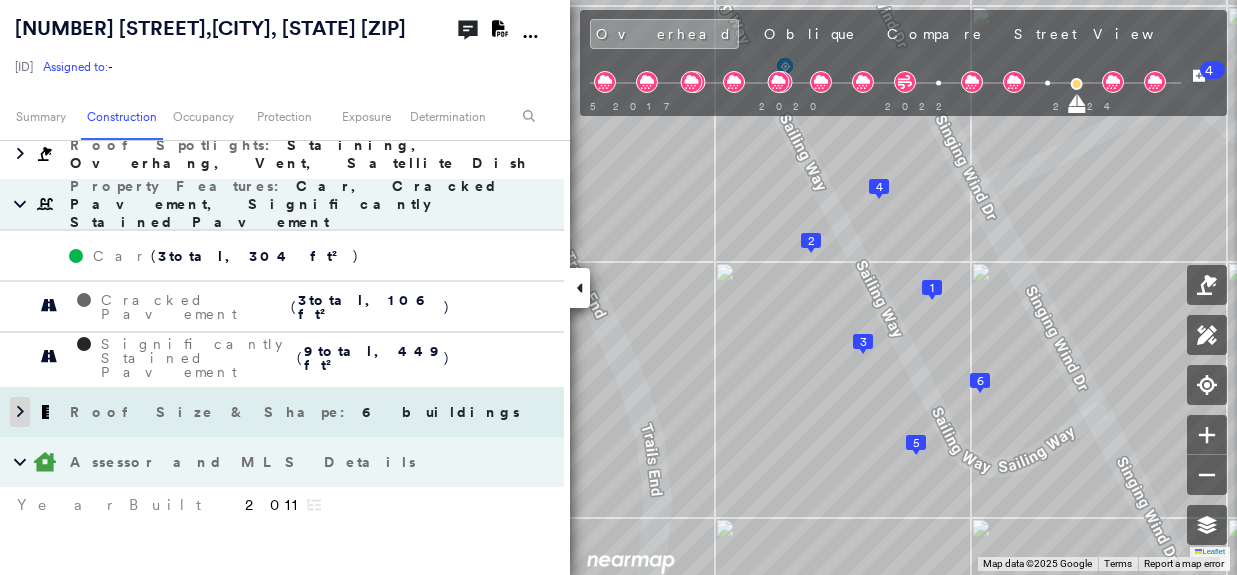 click at bounding box center [20, 412] 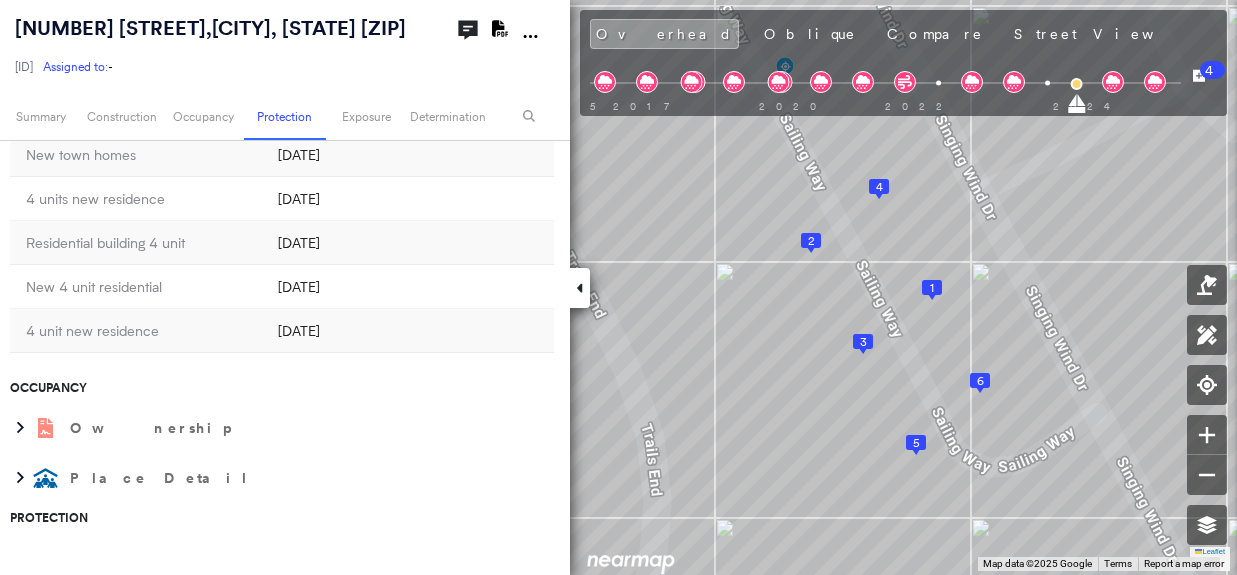 scroll, scrollTop: 2500, scrollLeft: 0, axis: vertical 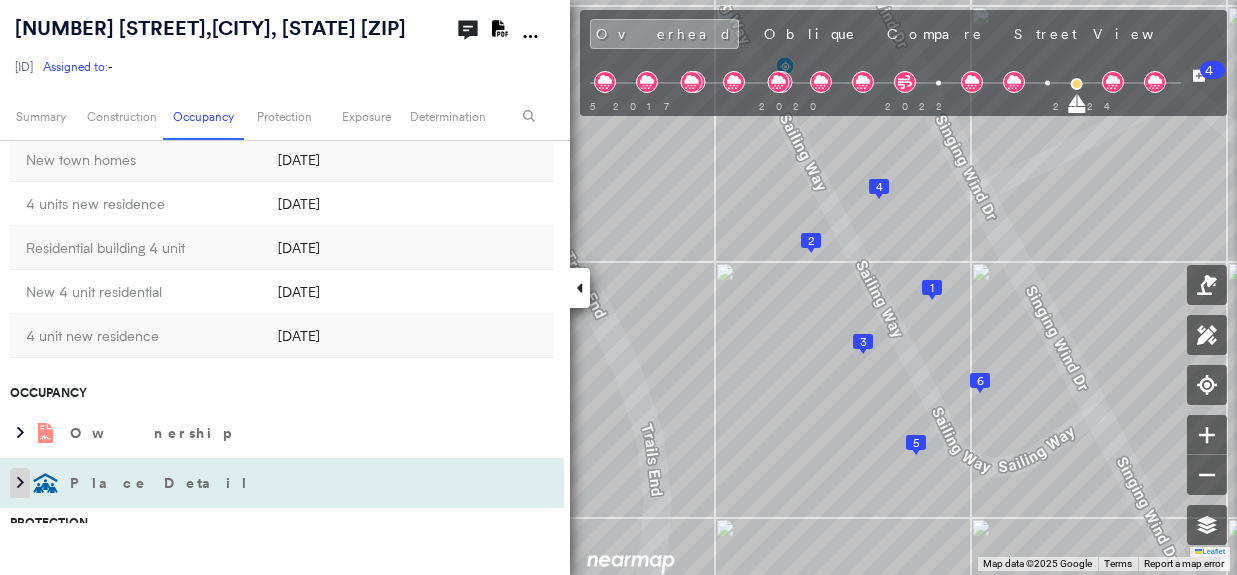 click 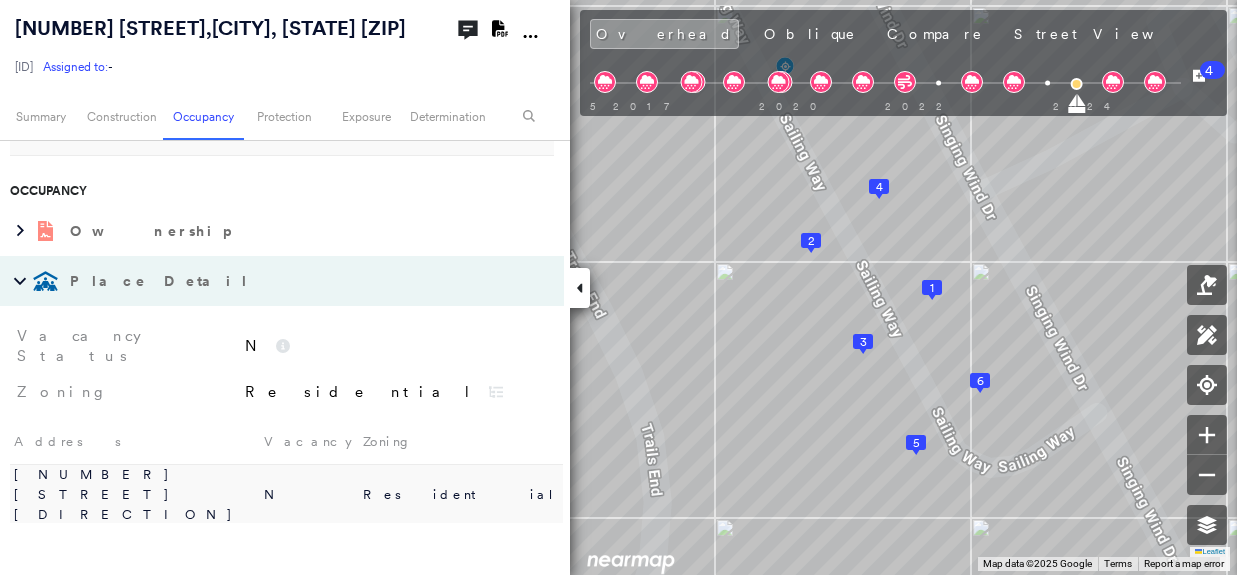 scroll, scrollTop: 2700, scrollLeft: 0, axis: vertical 